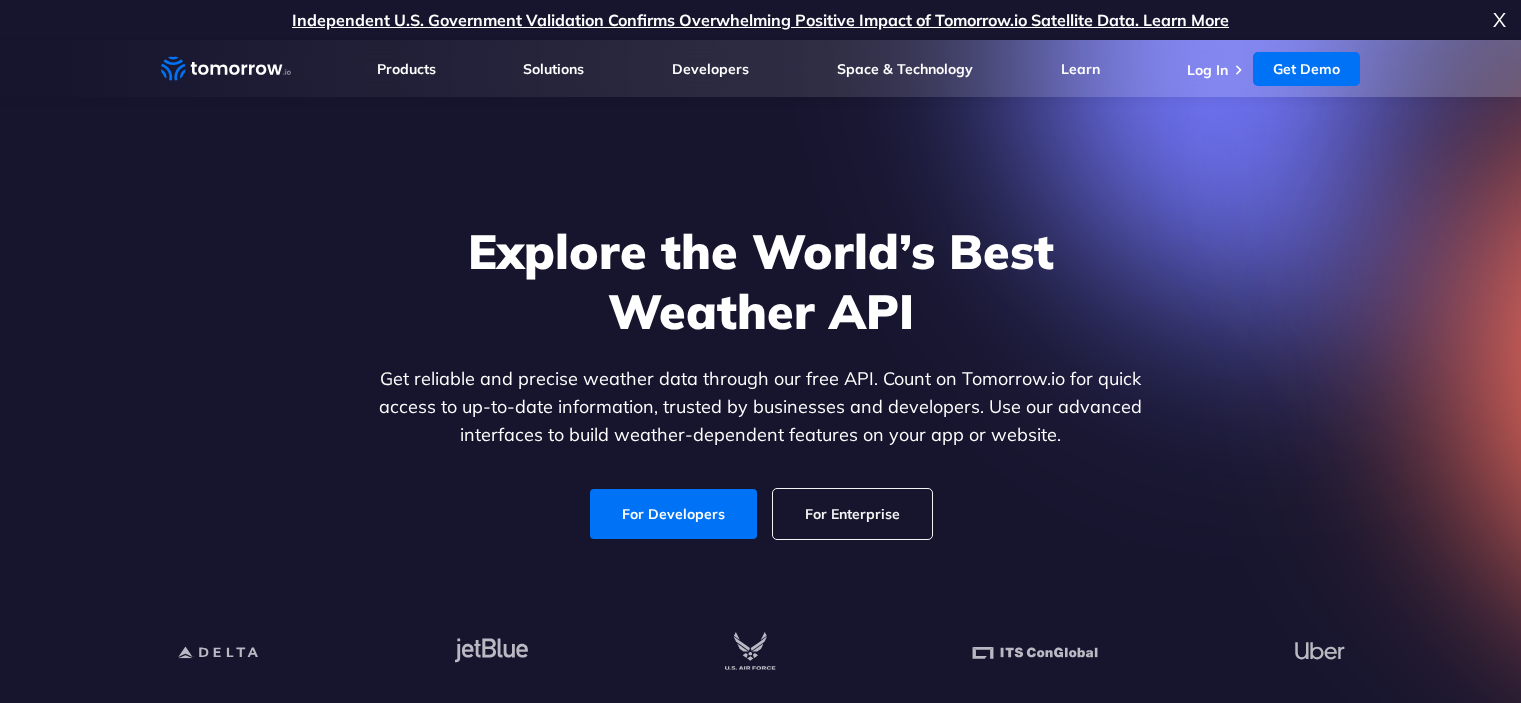 scroll, scrollTop: 0, scrollLeft: 0, axis: both 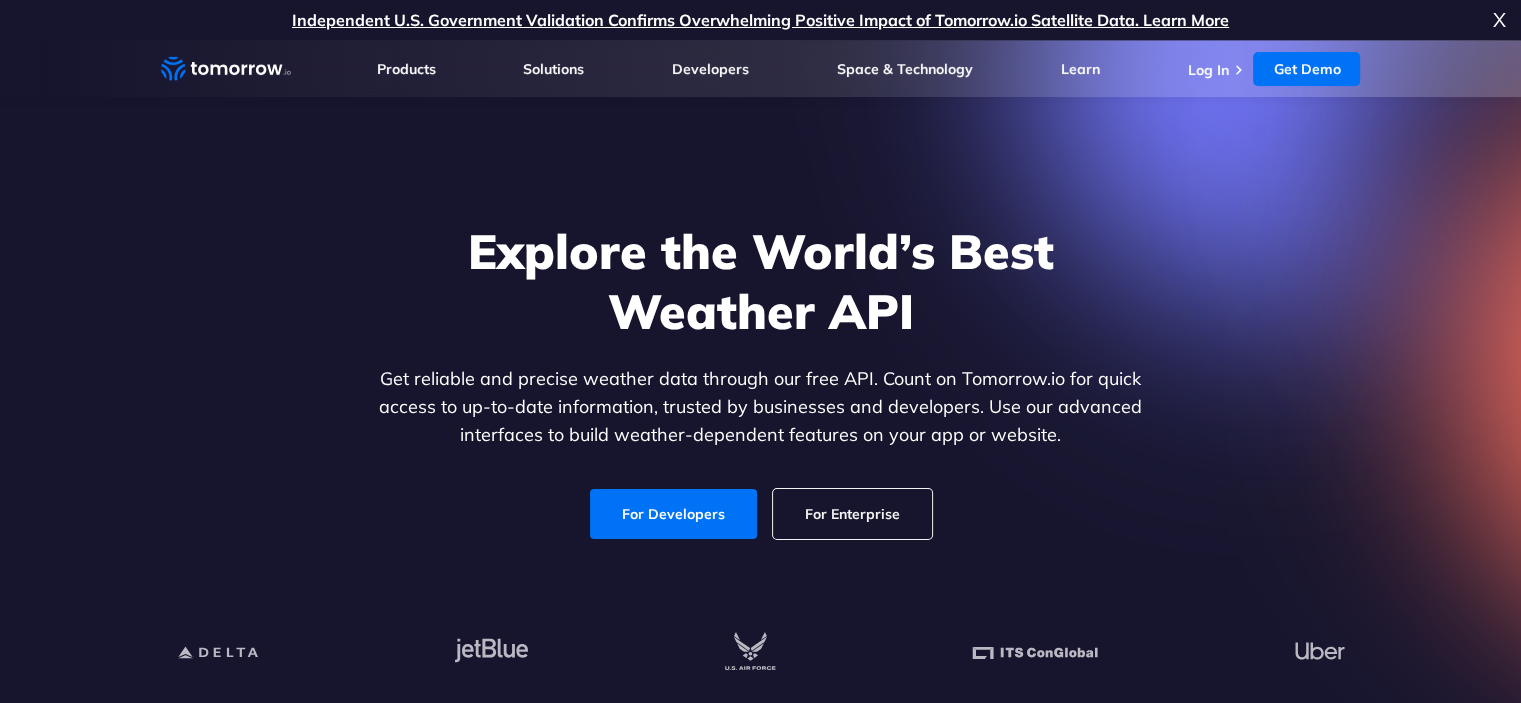 click on "For Developers" at bounding box center (673, 514) 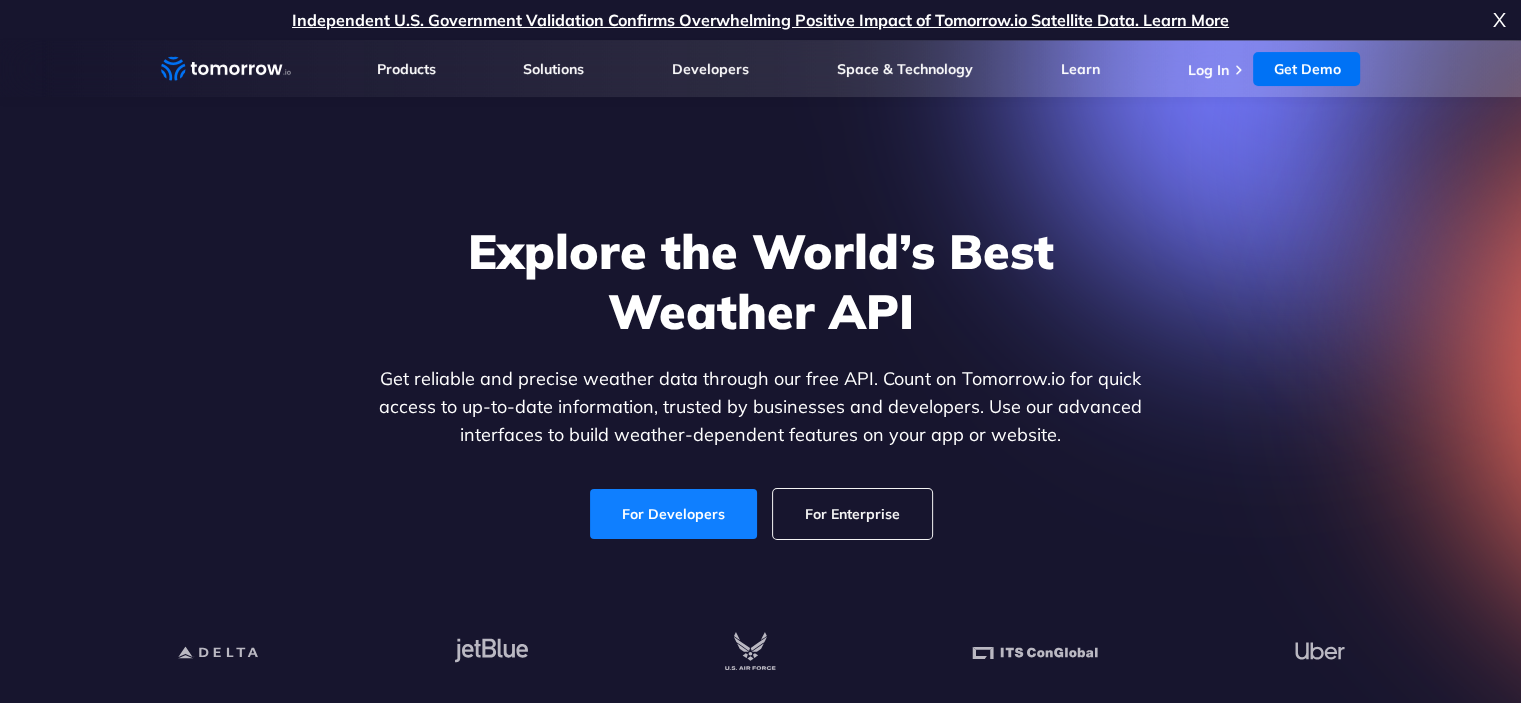 click on "For Developers" at bounding box center [673, 514] 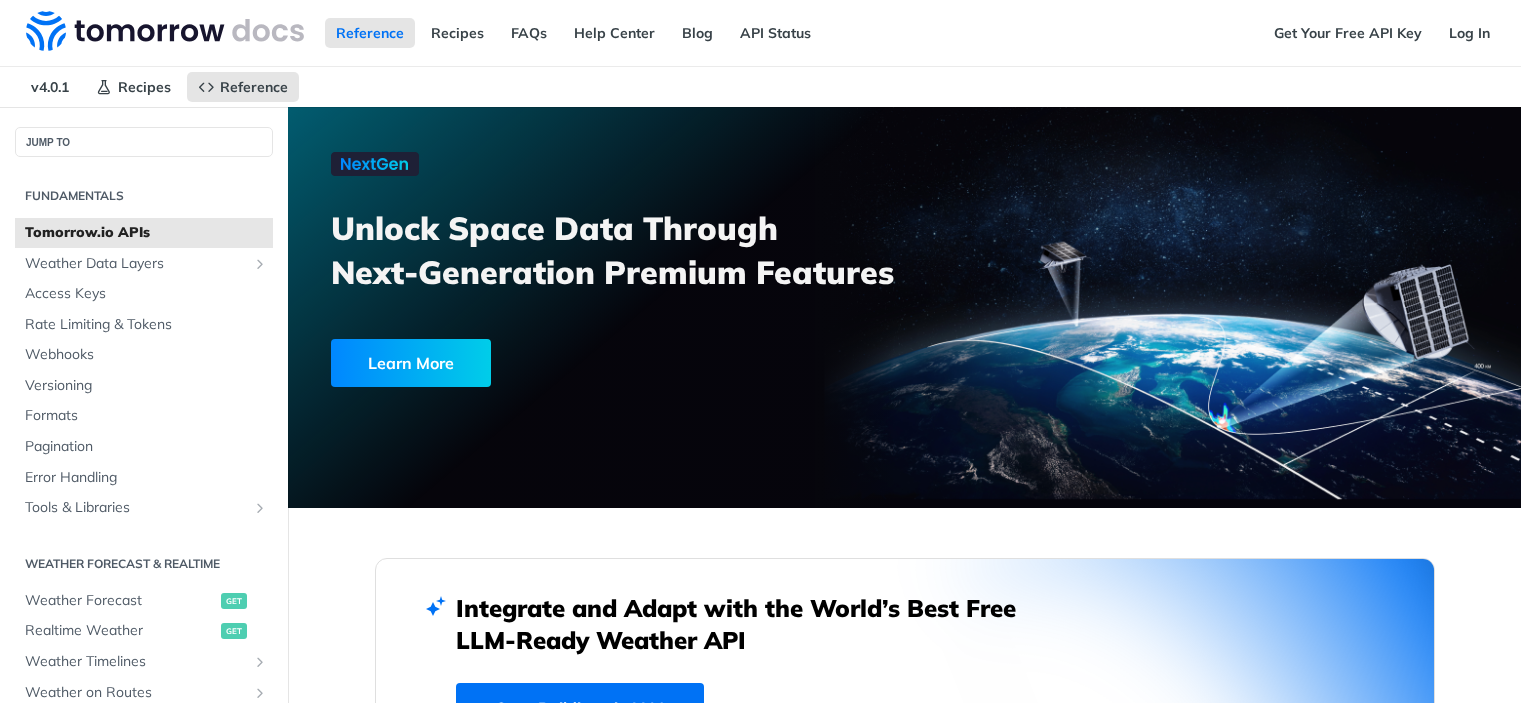 scroll, scrollTop: 0, scrollLeft: 0, axis: both 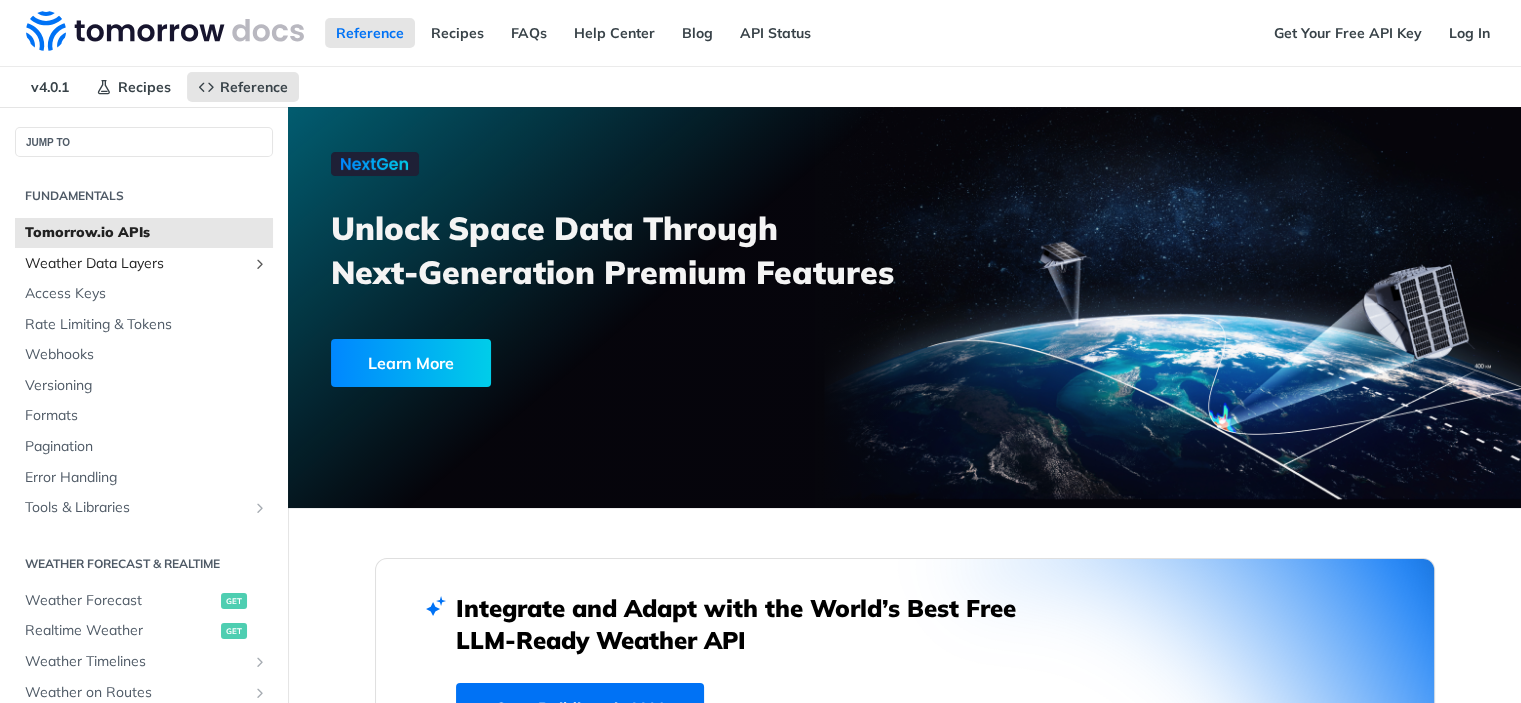 click on "Weather Data Layers" at bounding box center (136, 264) 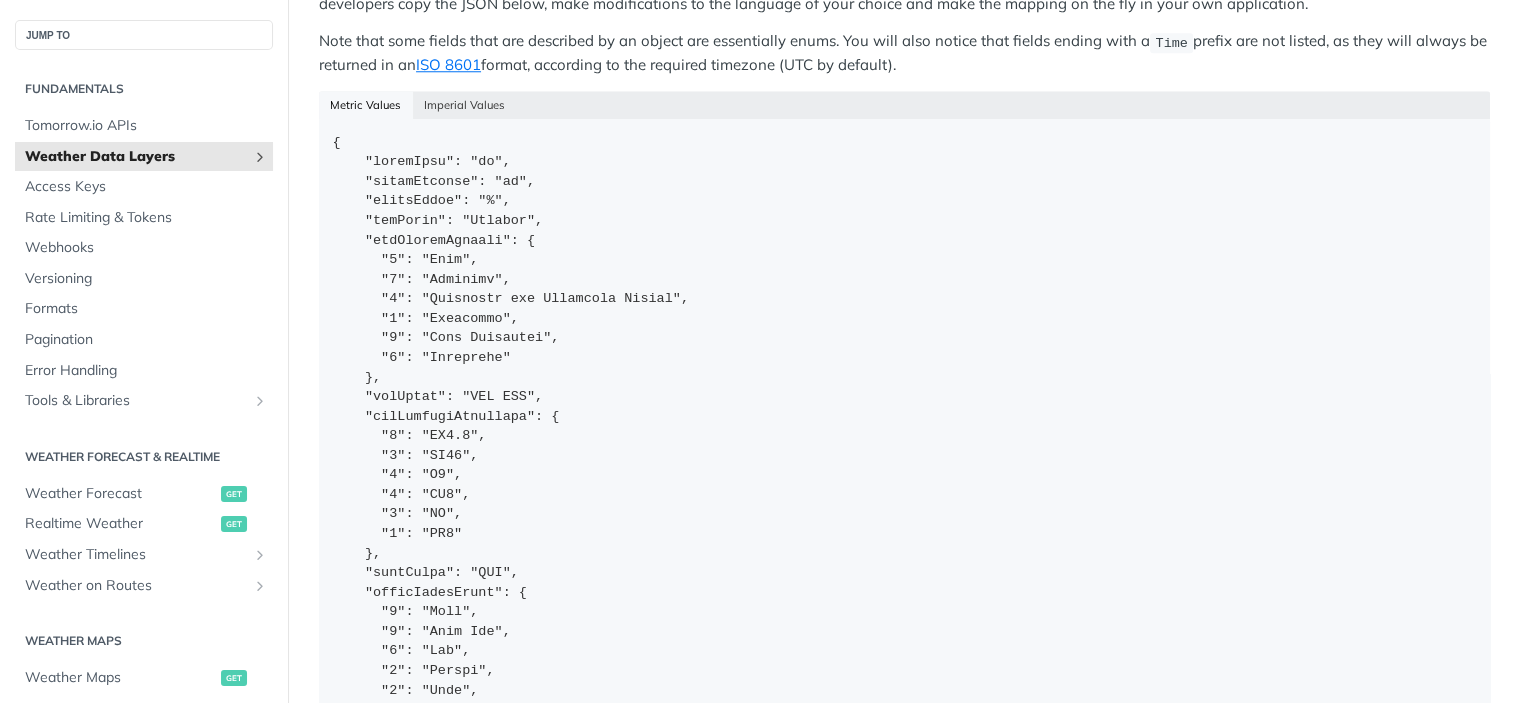 scroll, scrollTop: 1882, scrollLeft: 0, axis: vertical 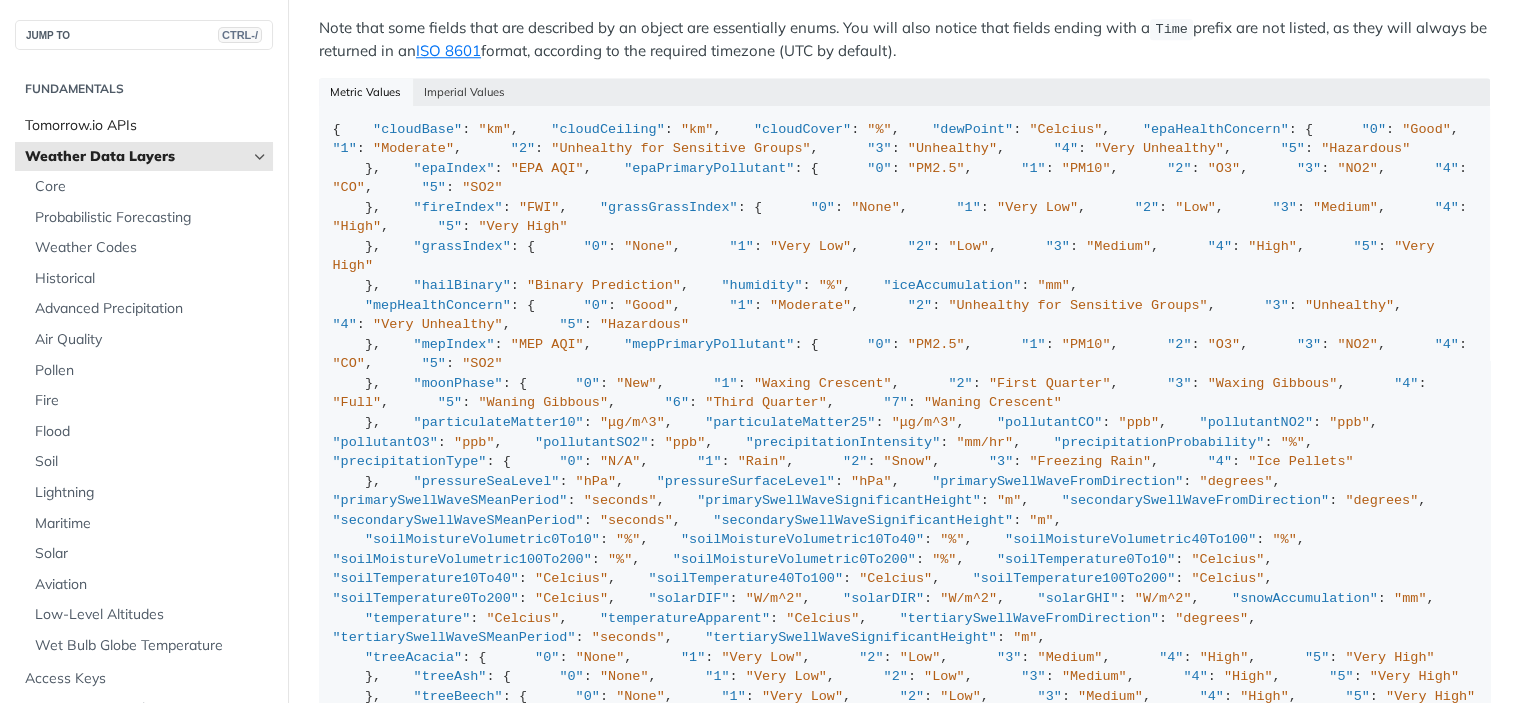 click on "Tomorrow.io APIs" at bounding box center (146, 126) 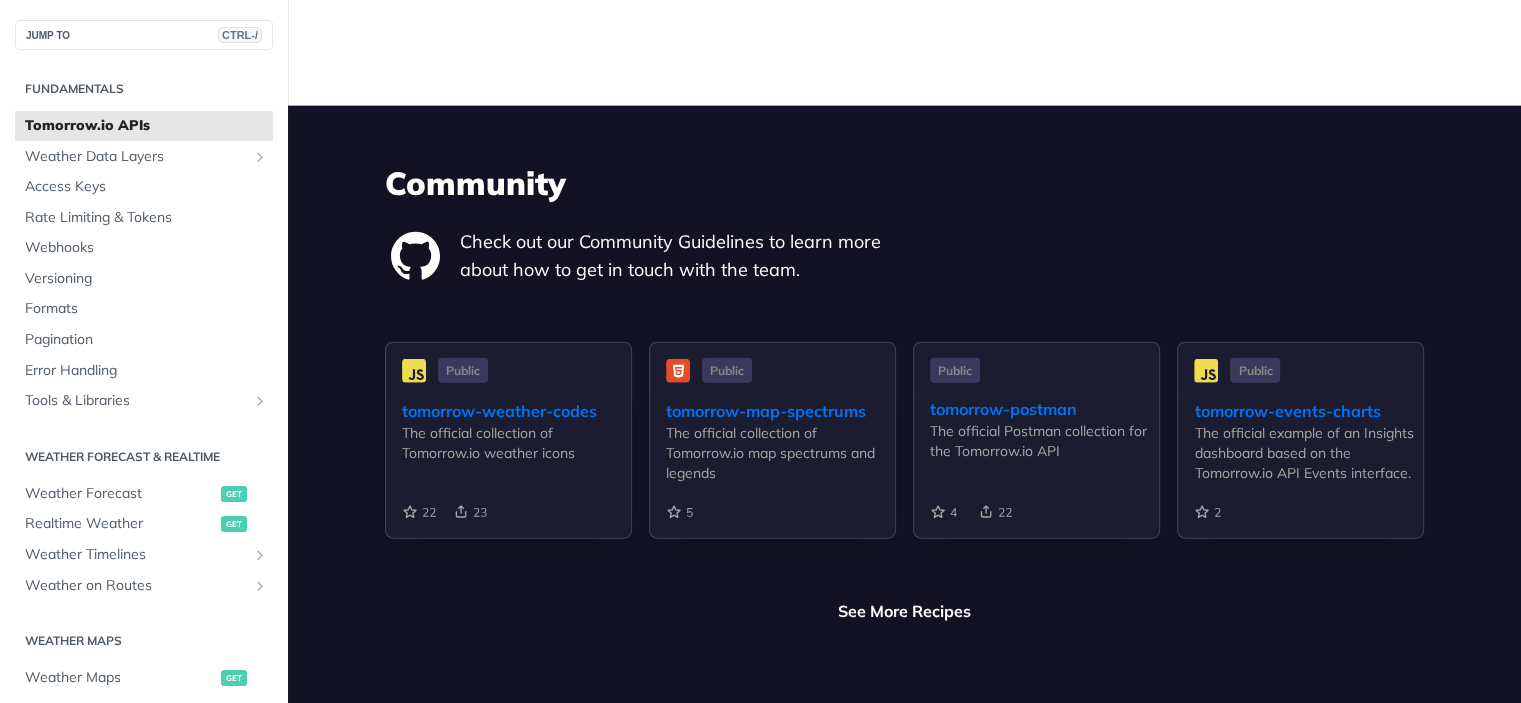 scroll, scrollTop: 4557, scrollLeft: 0, axis: vertical 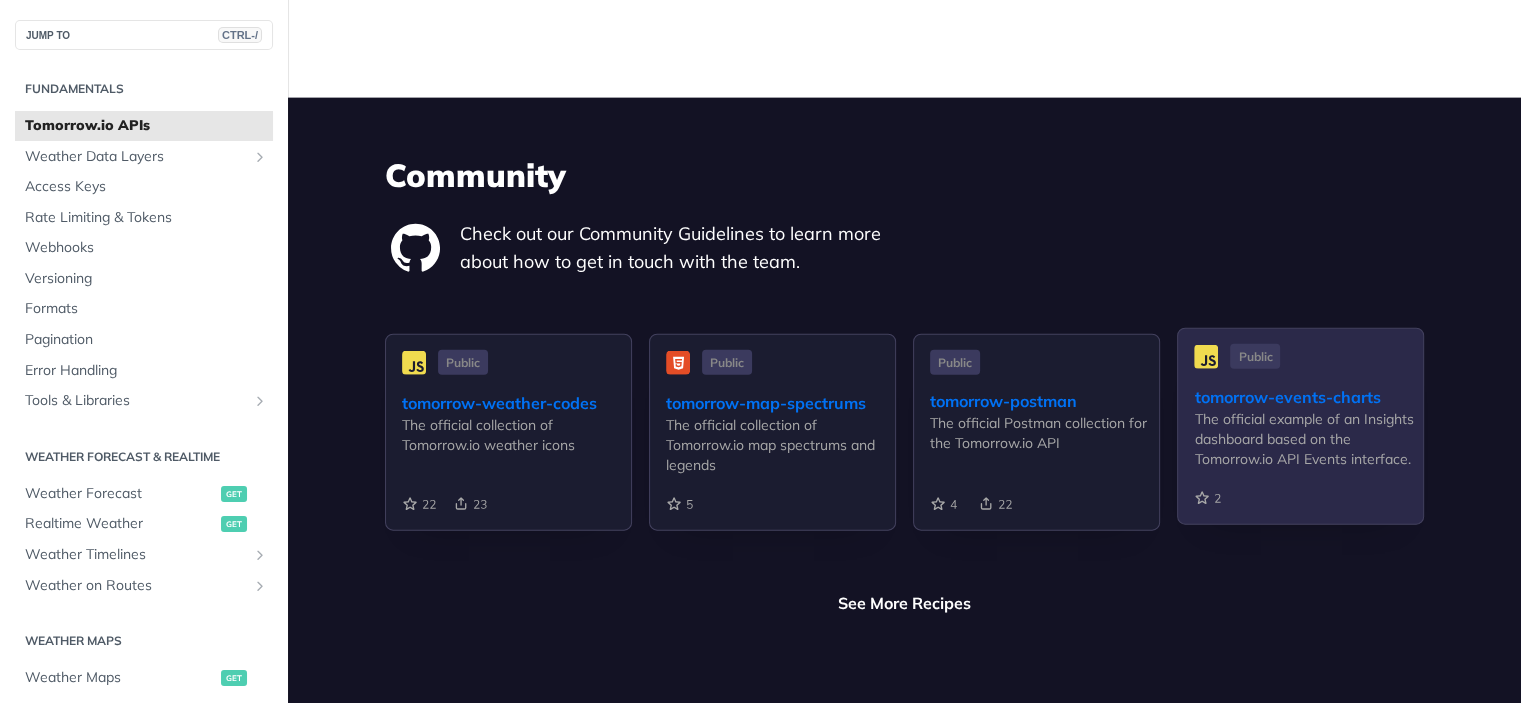 click on "The official example of an Insights dashboard based on the Tomorrow.io API Events interface." at bounding box center [1308, 439] 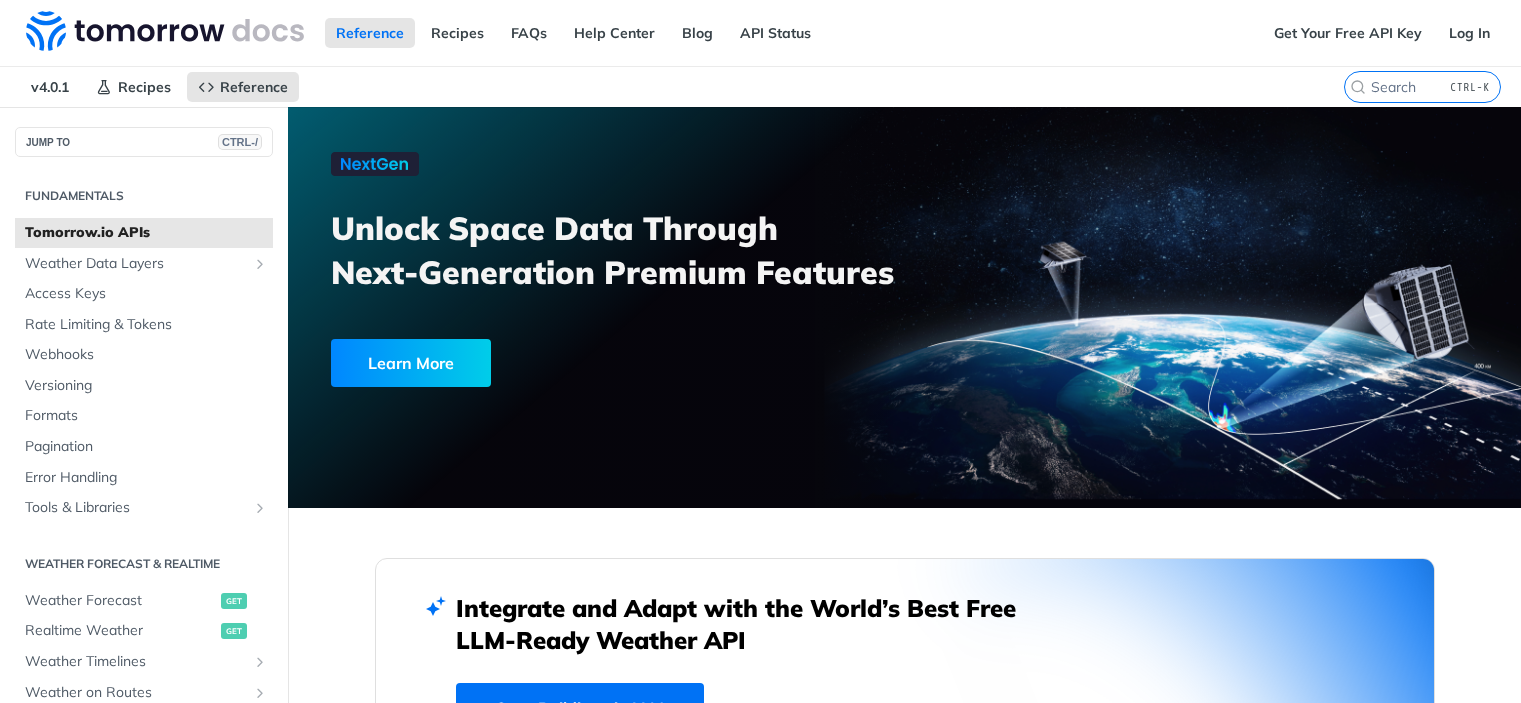 scroll, scrollTop: 4557, scrollLeft: 0, axis: vertical 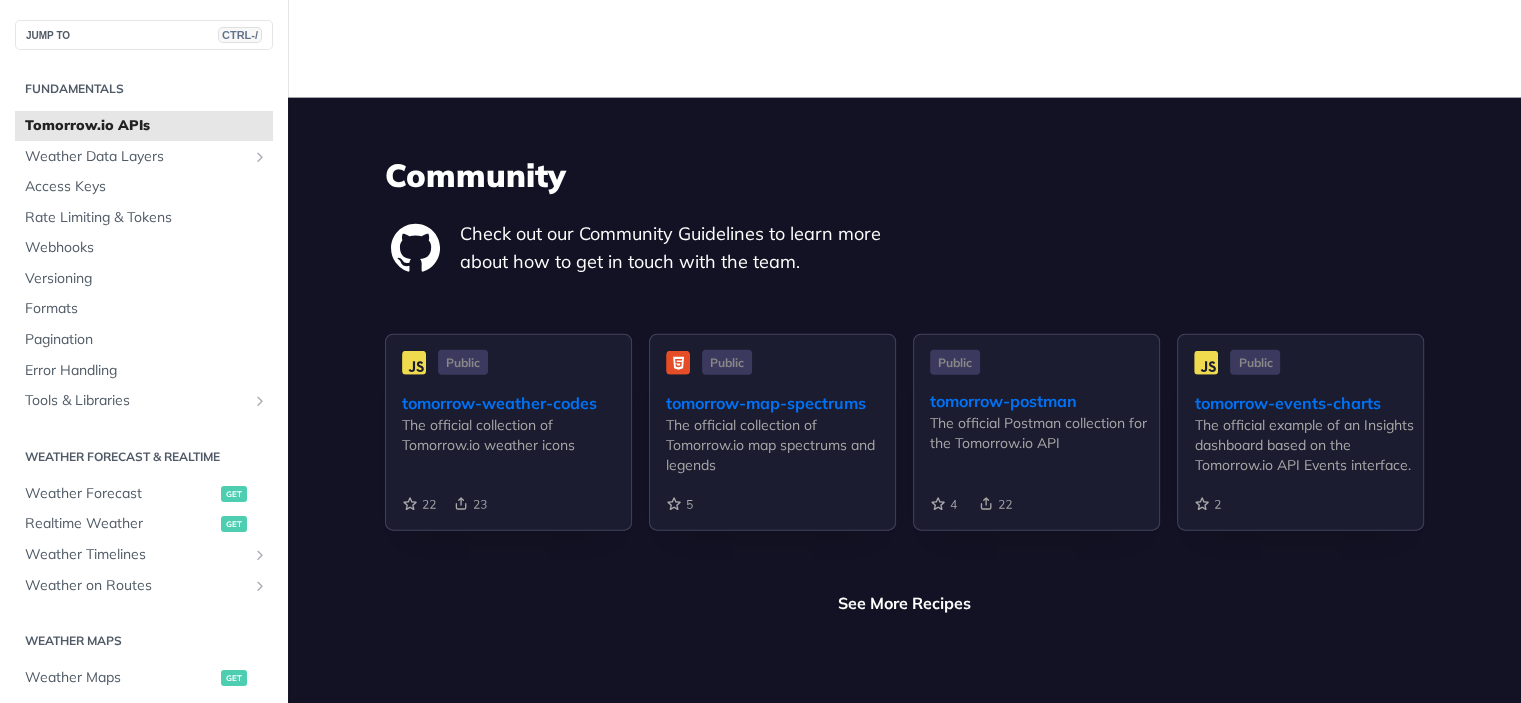 click on "tomorrow-weather-codes" at bounding box center (516, 403) 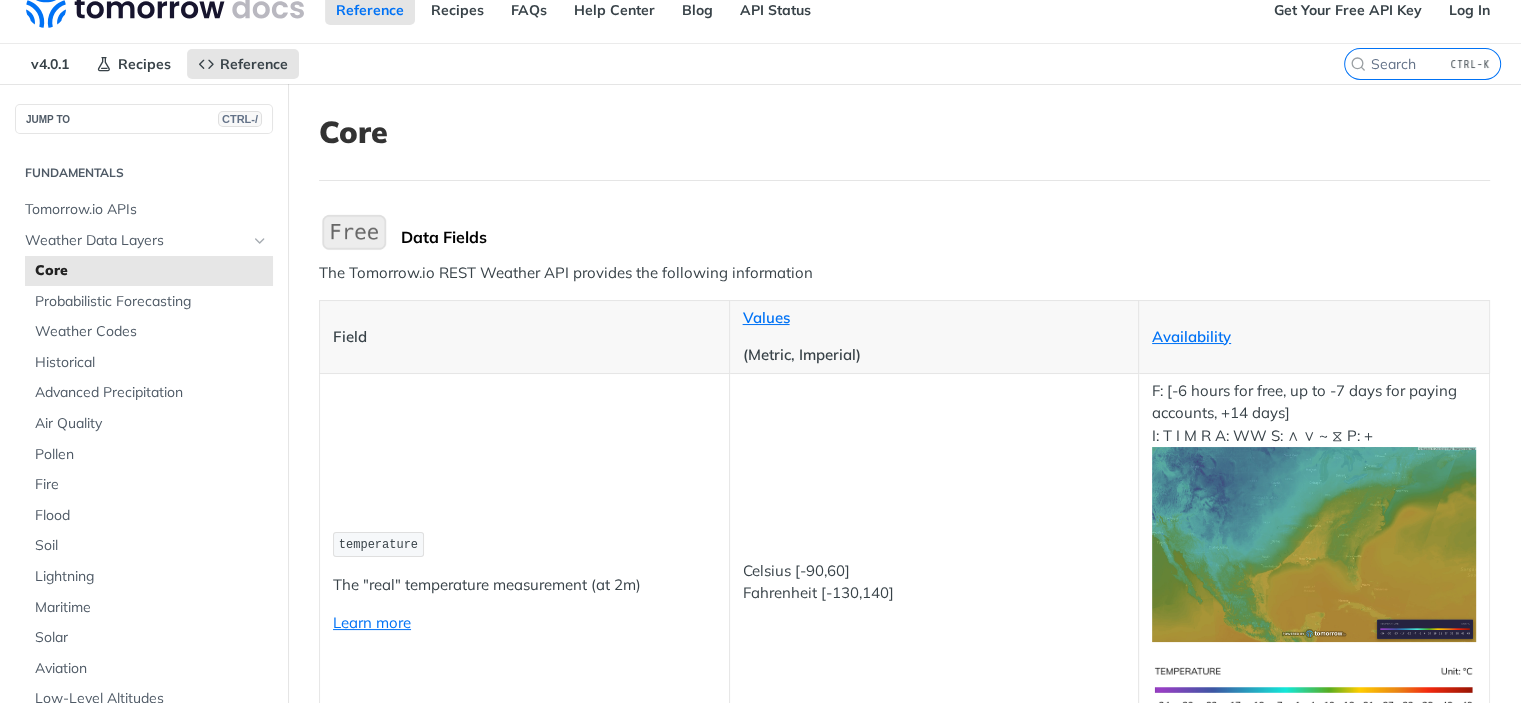 scroll, scrollTop: 0, scrollLeft: 0, axis: both 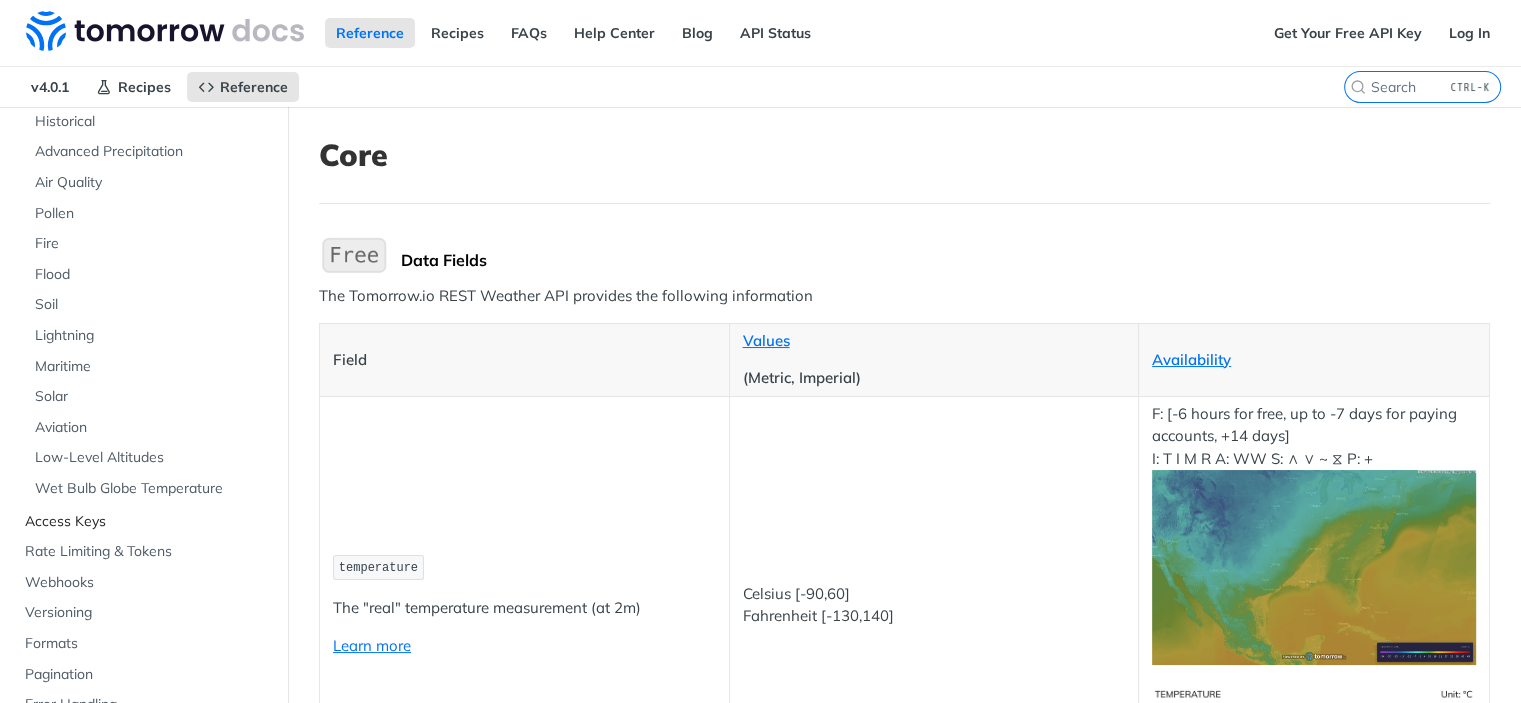 click on "Access Keys" at bounding box center [146, 522] 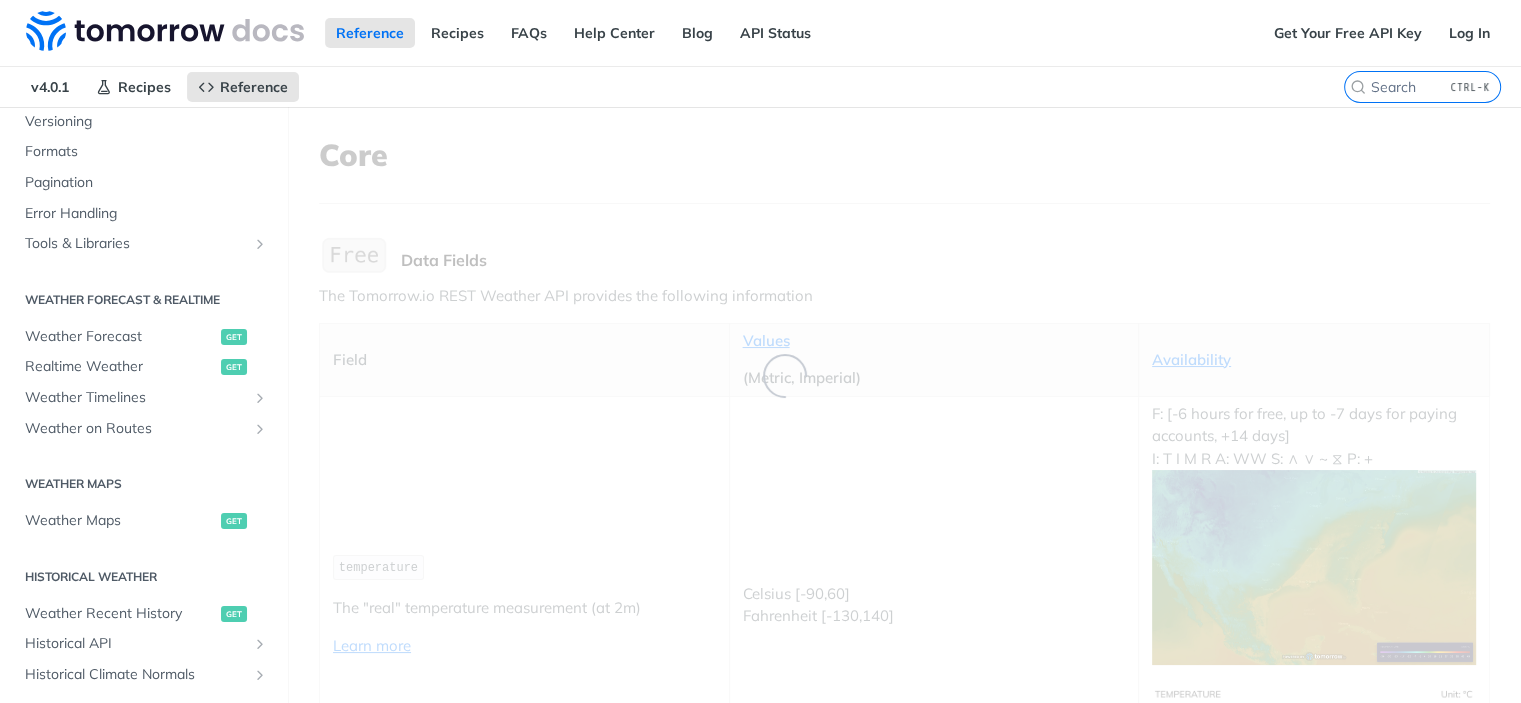 scroll, scrollTop: 0, scrollLeft: 0, axis: both 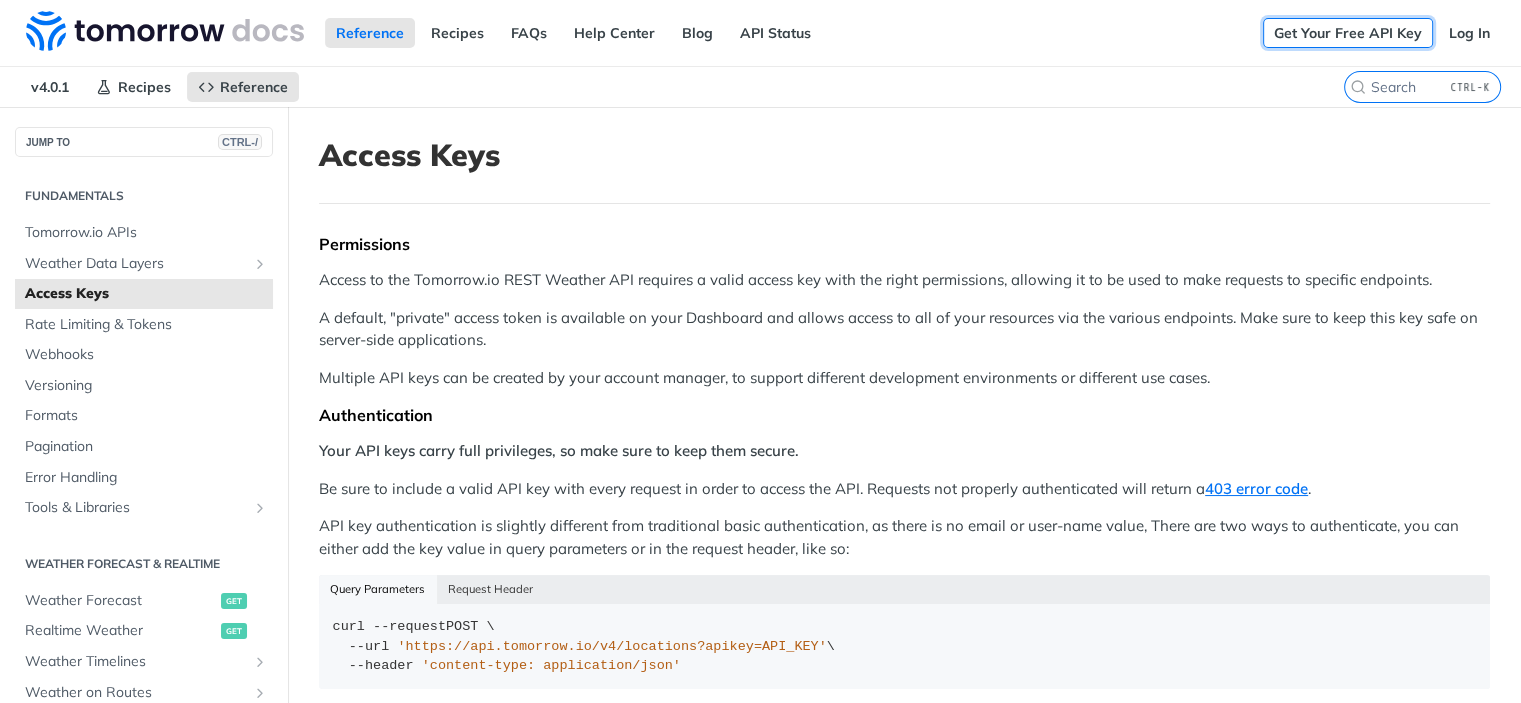 click on "Get Your Free API Key" at bounding box center (1348, 33) 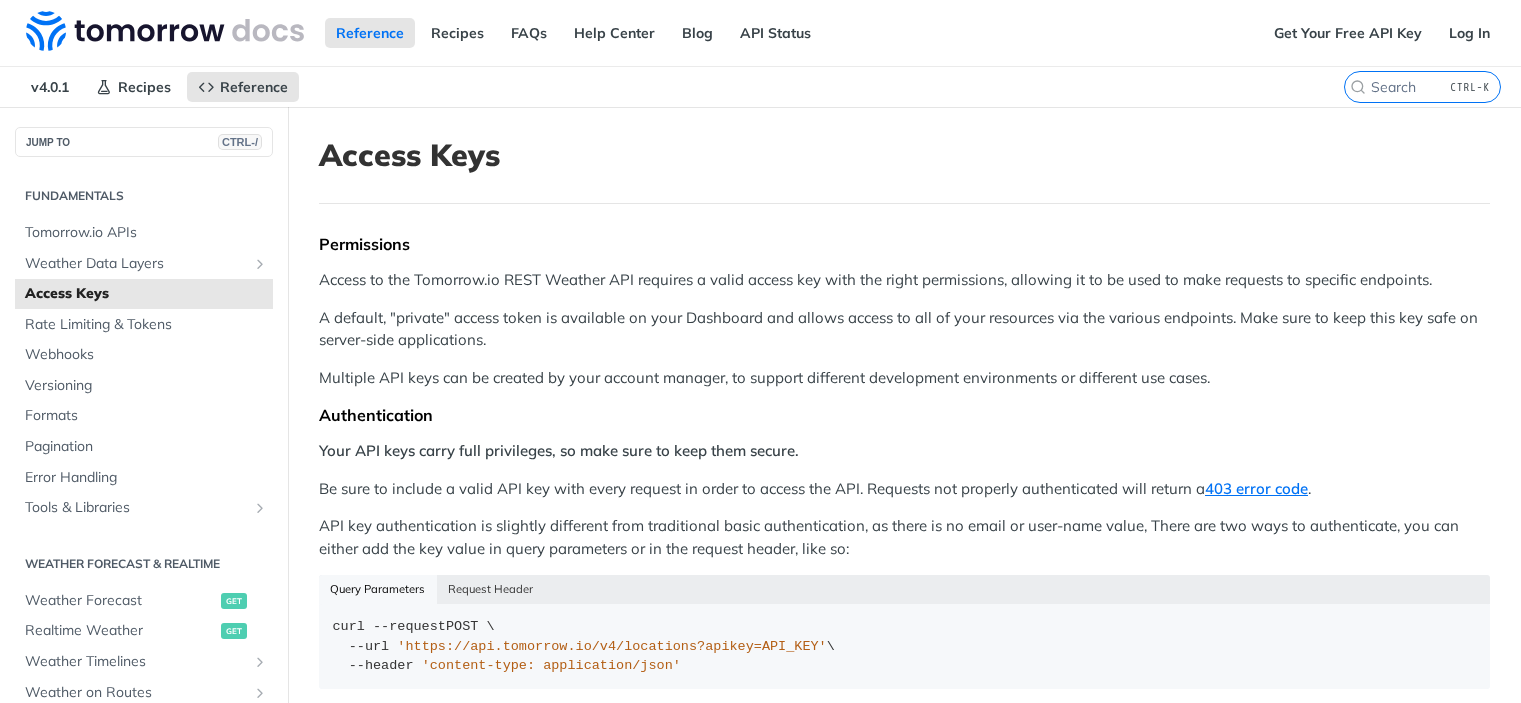 scroll, scrollTop: 0, scrollLeft: 0, axis: both 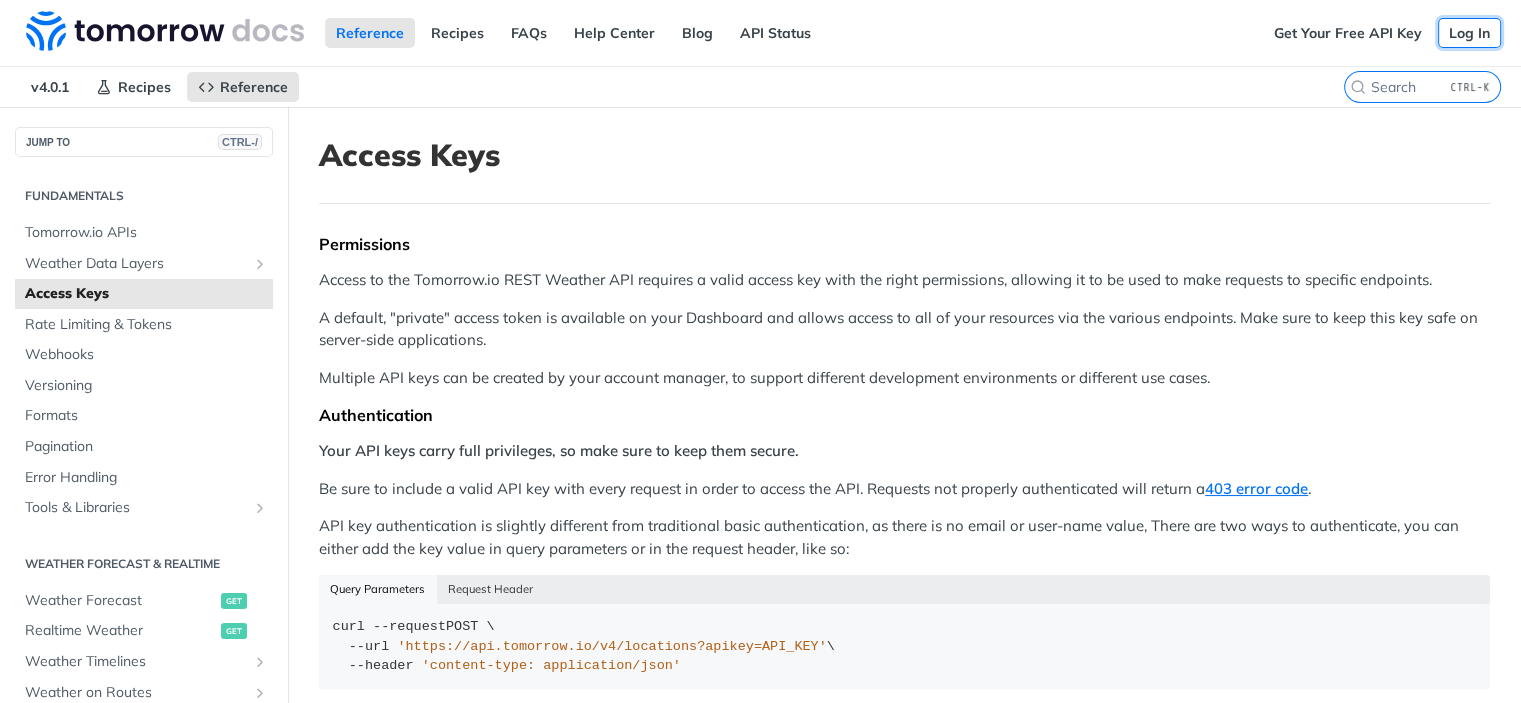 click on "Log In" at bounding box center (1469, 33) 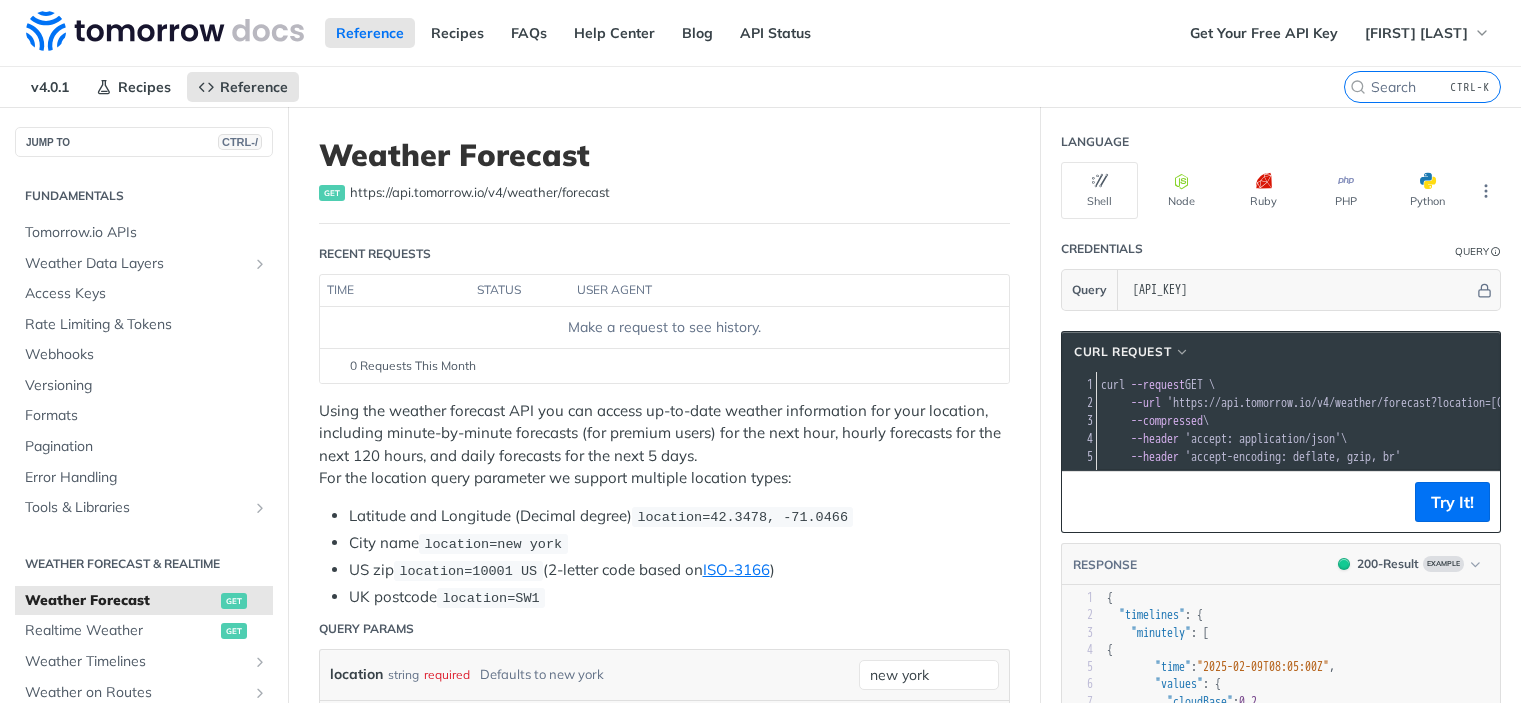 scroll, scrollTop: 0, scrollLeft: 0, axis: both 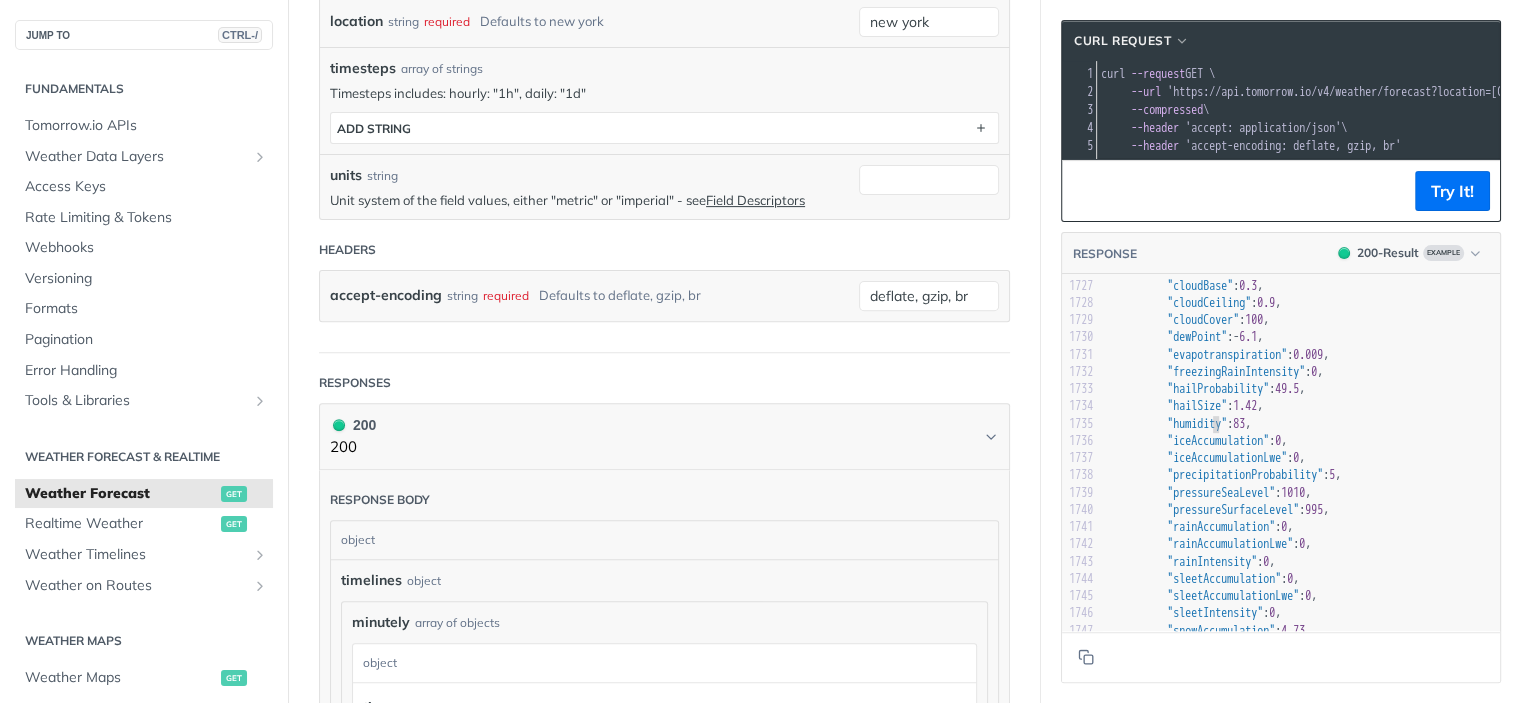 click on ""humidity"" at bounding box center [1197, 424] 